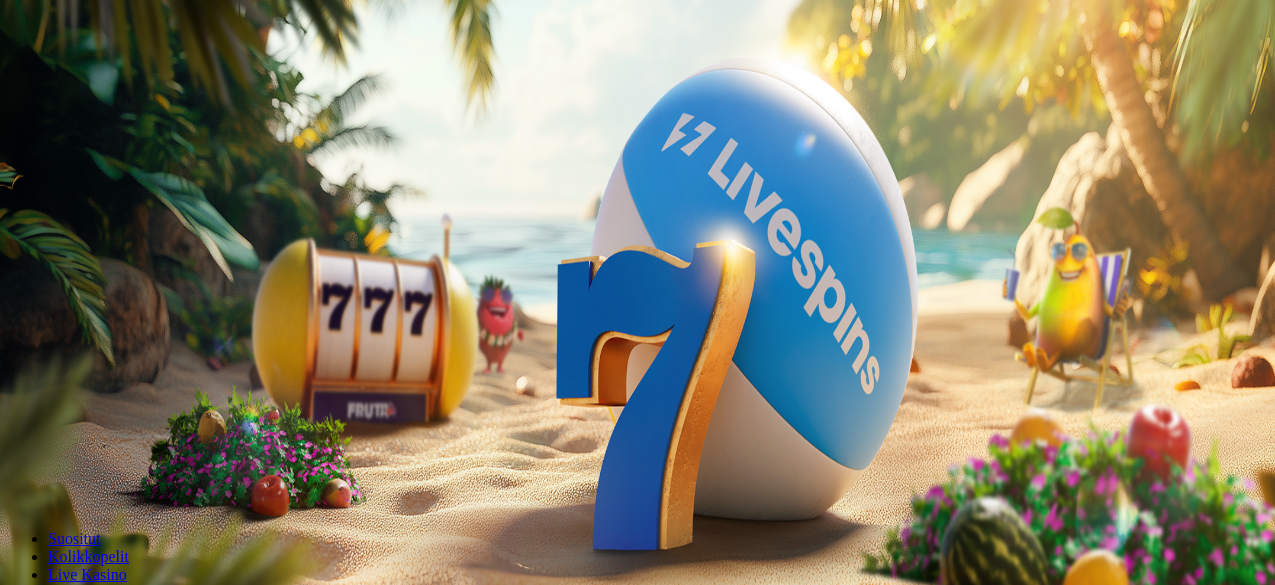 scroll, scrollTop: 0, scrollLeft: 0, axis: both 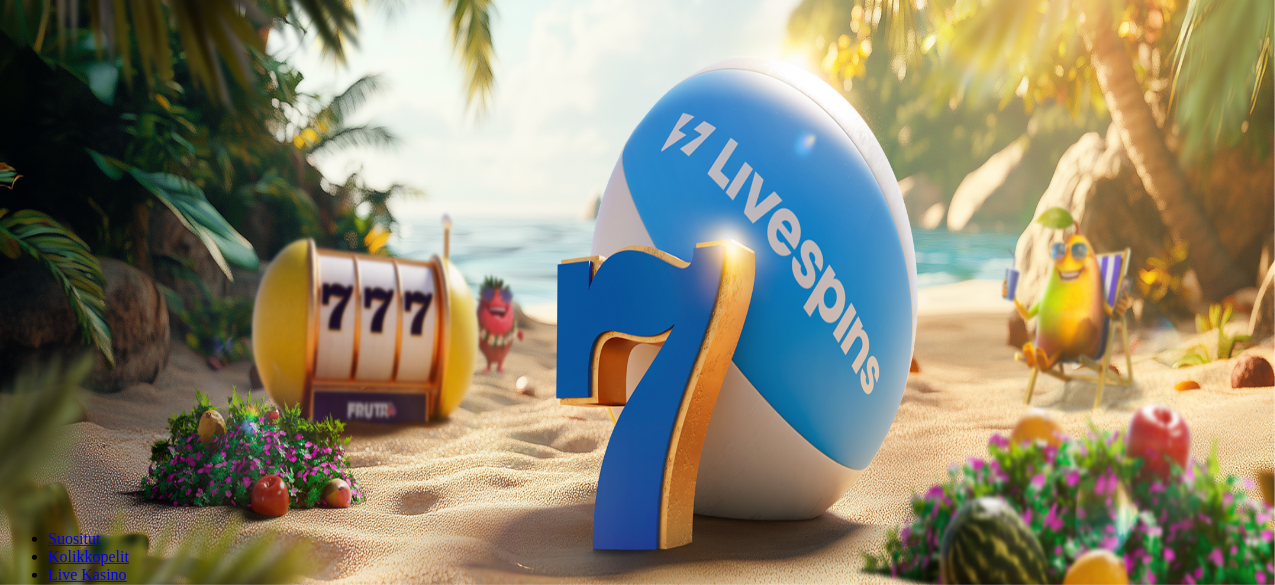 click on "Ymmärrän" at bounding box center (151, 5176) 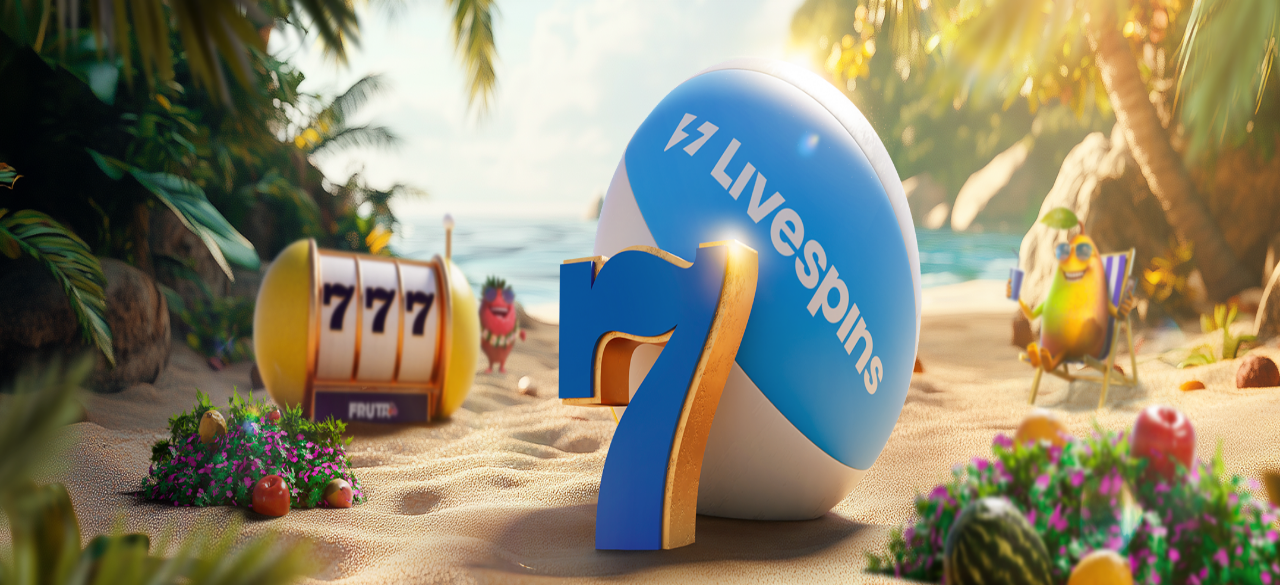 click at bounding box center [640, 448] 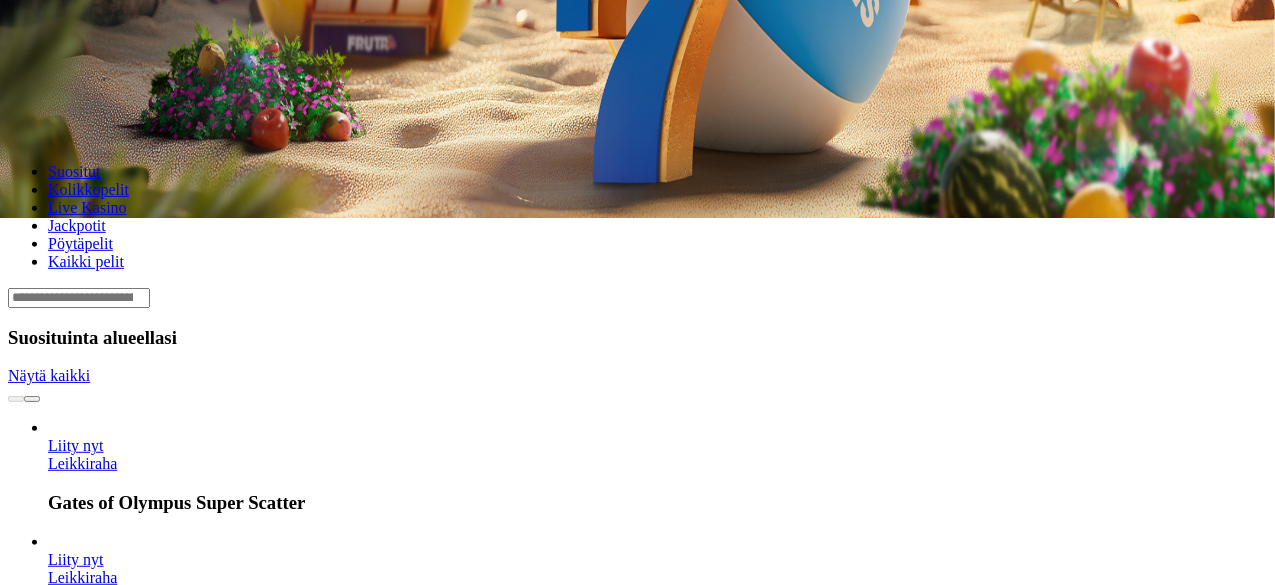 scroll, scrollTop: 368, scrollLeft: 0, axis: vertical 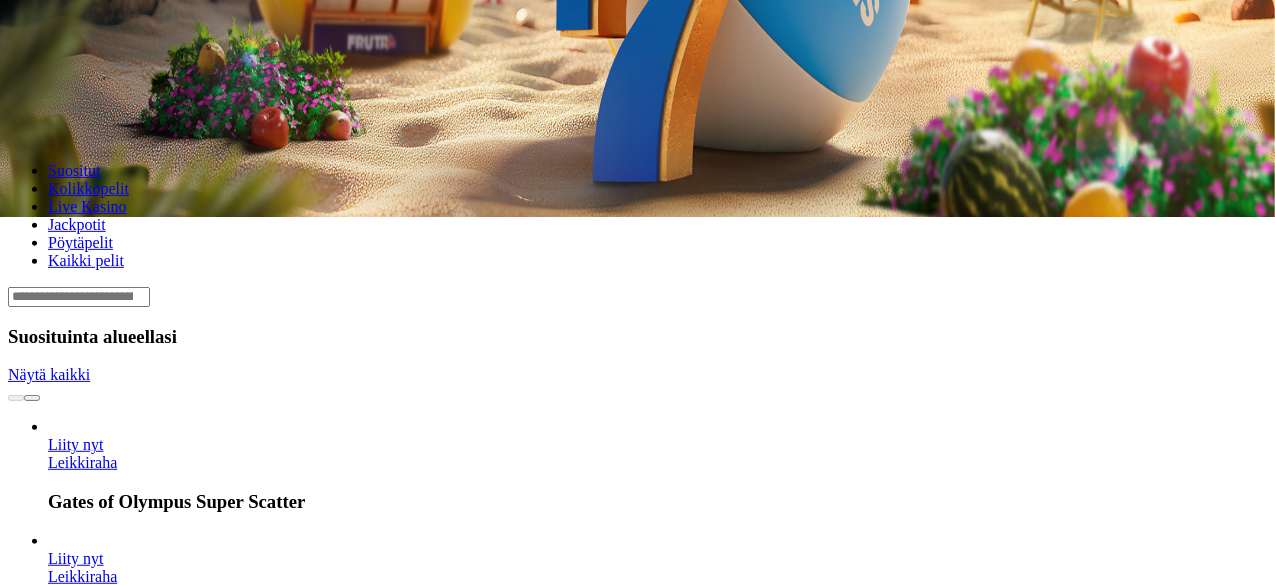 click on "Leikkiraha" at bounding box center (82, 2143) 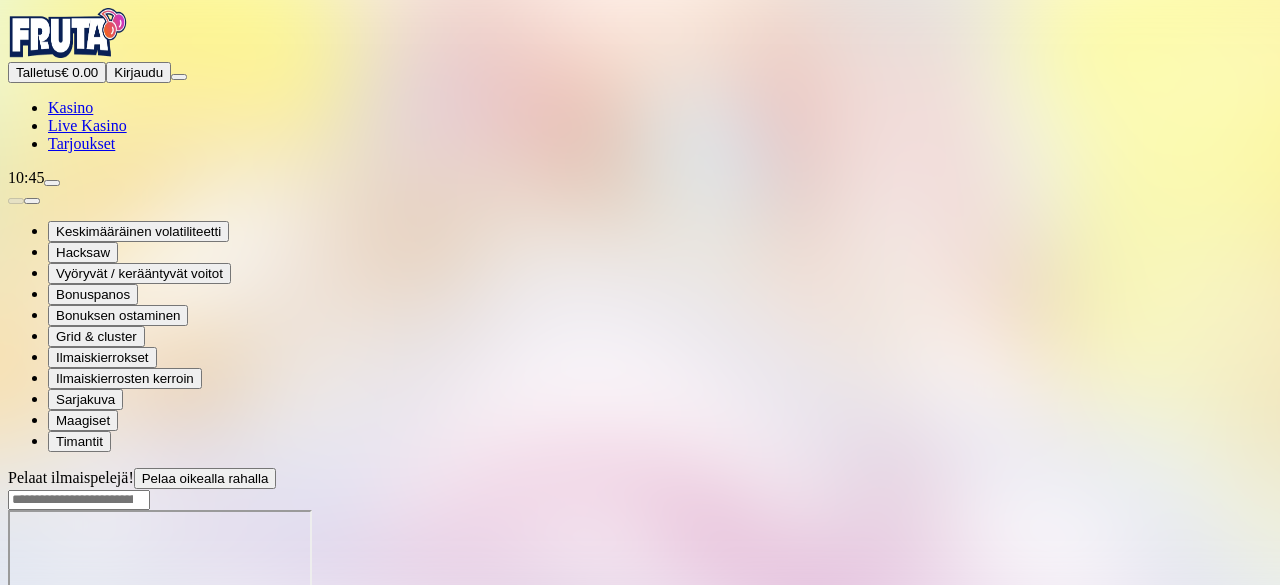 click at bounding box center [48, 682] 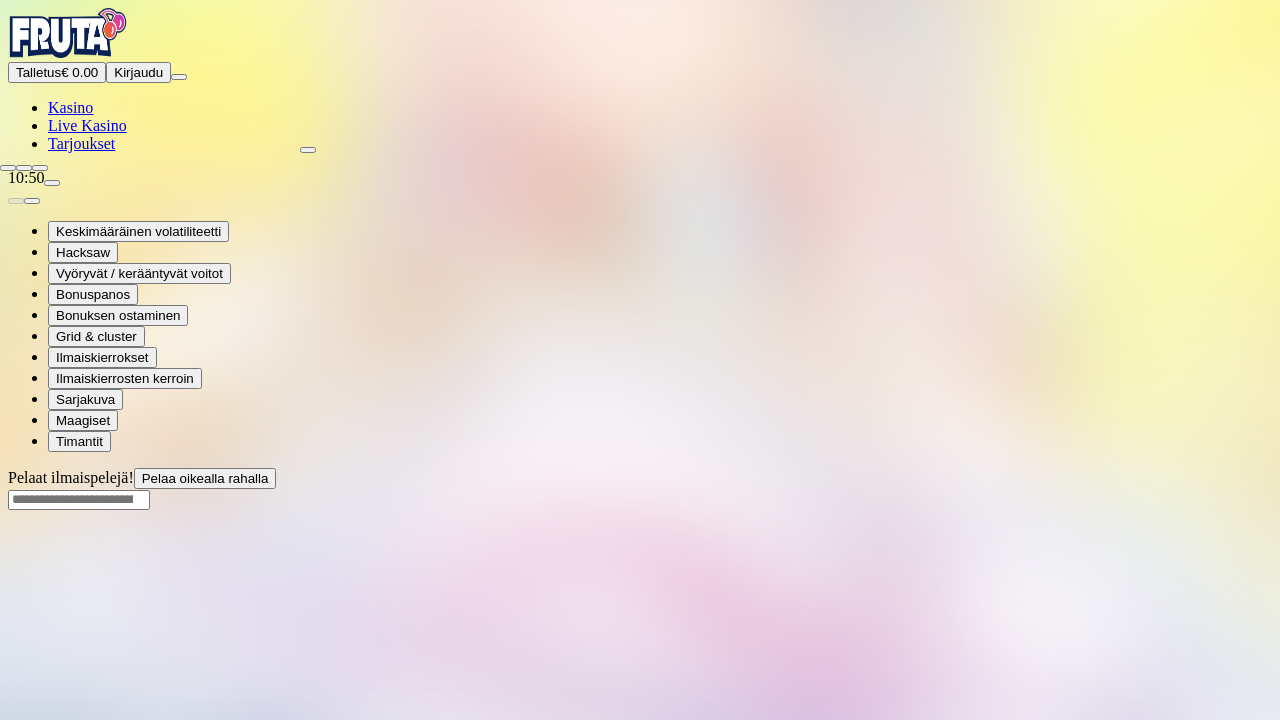 click at bounding box center (40, 168) 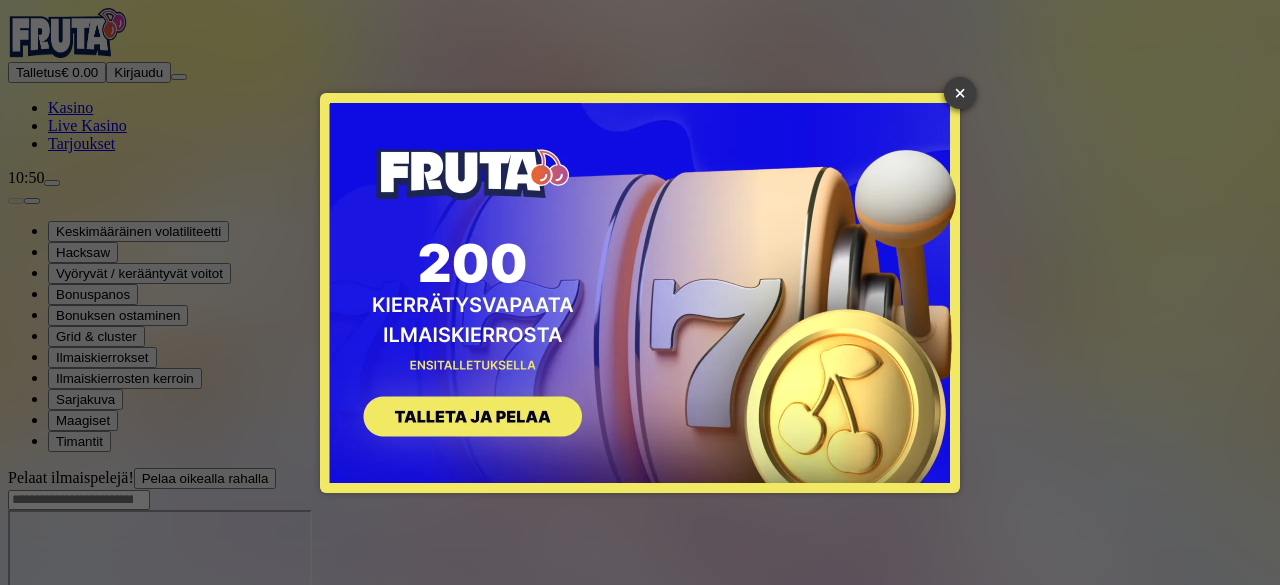 click on "×" at bounding box center (960, 93) 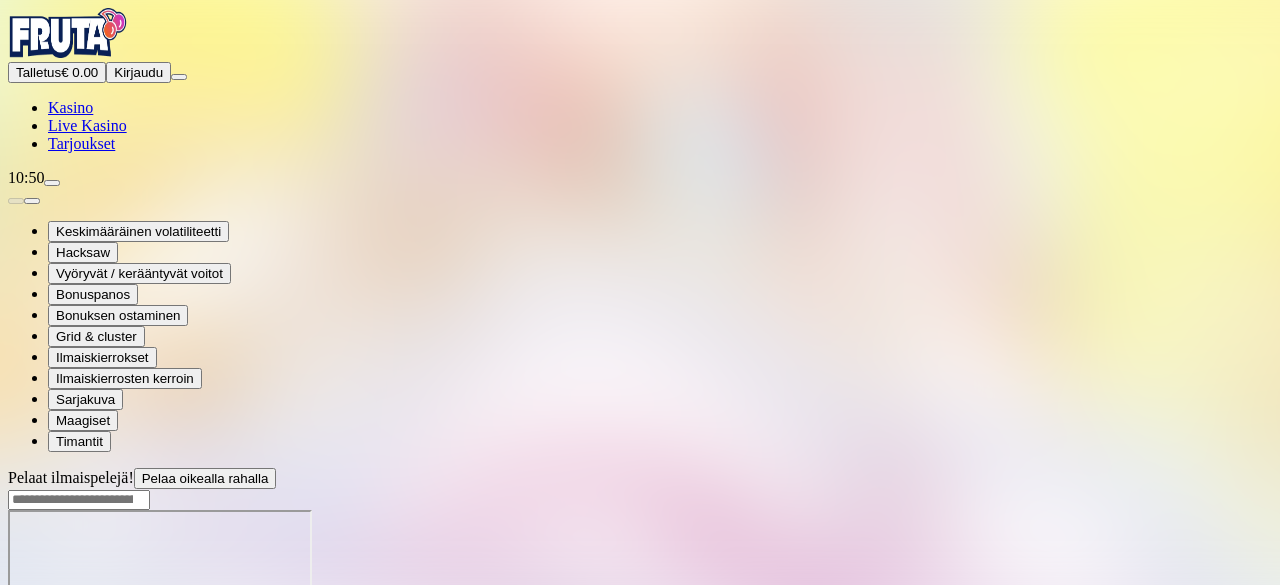 click at bounding box center (68, 33) 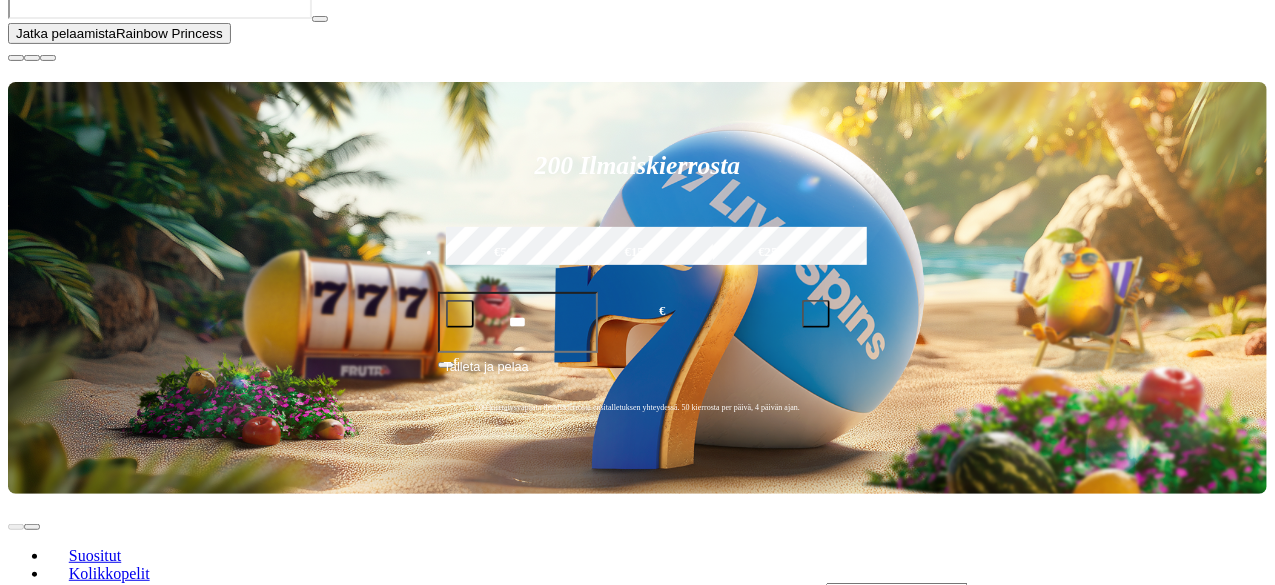 scroll, scrollTop: 330, scrollLeft: 0, axis: vertical 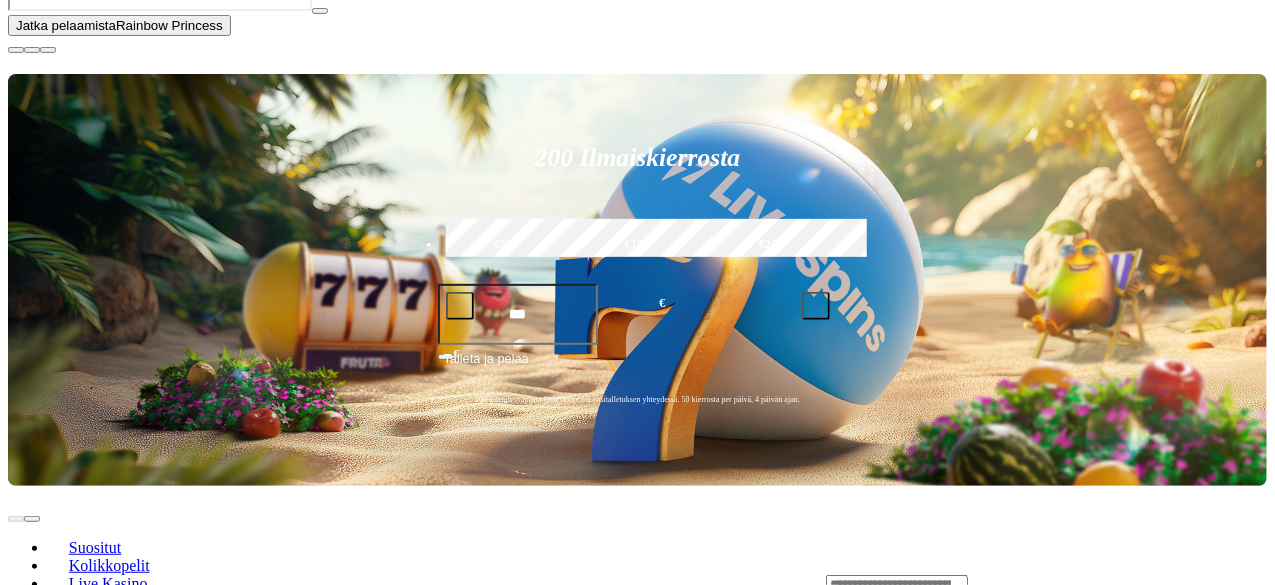 click at bounding box center [16, 50] 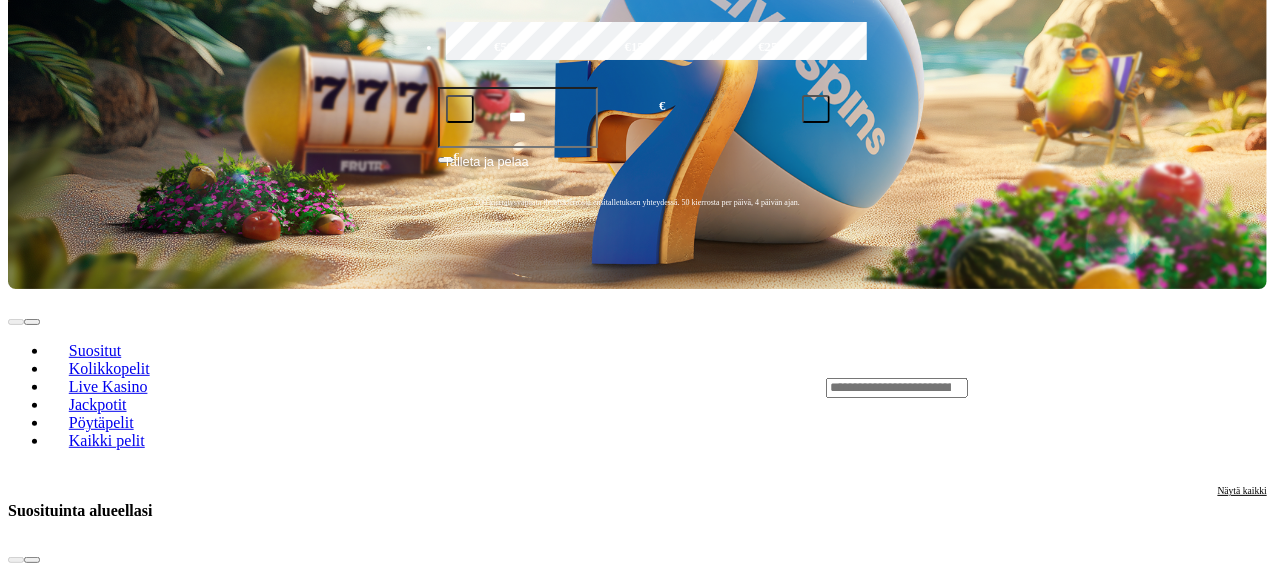 click at bounding box center [32, 322] 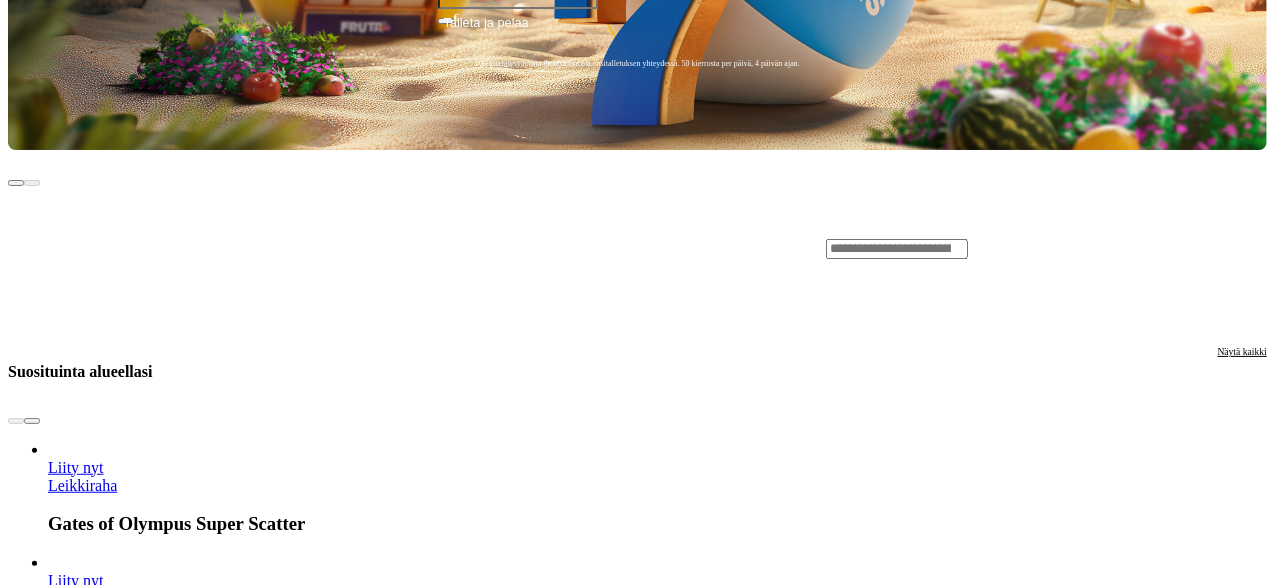 scroll, scrollTop: 470, scrollLeft: 0, axis: vertical 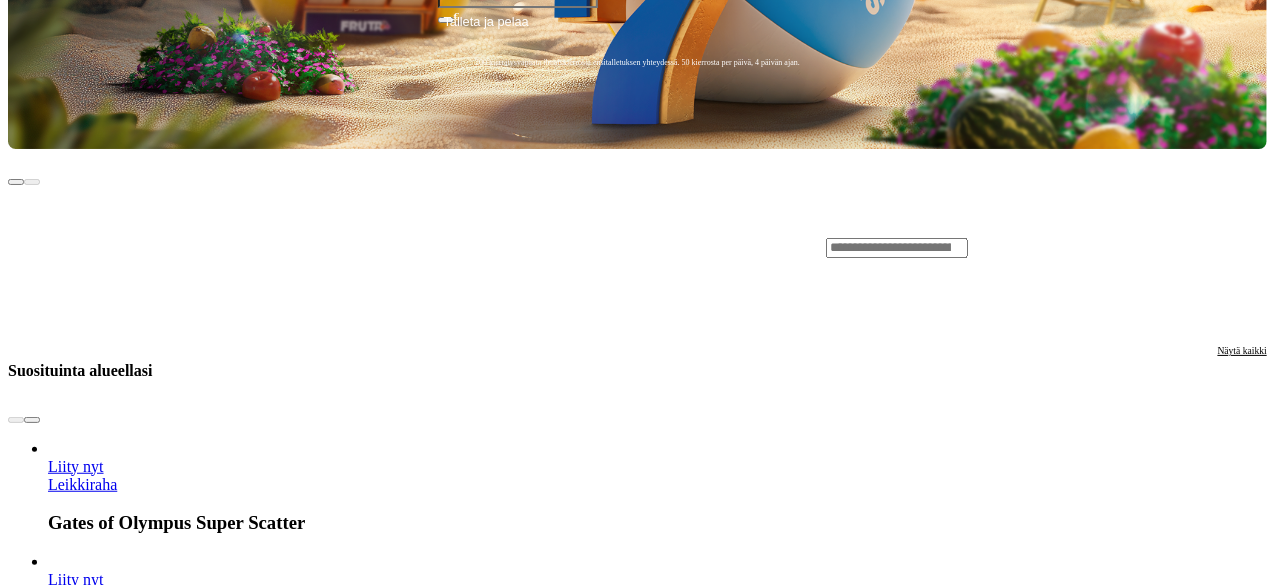 click at bounding box center [32, 1774] 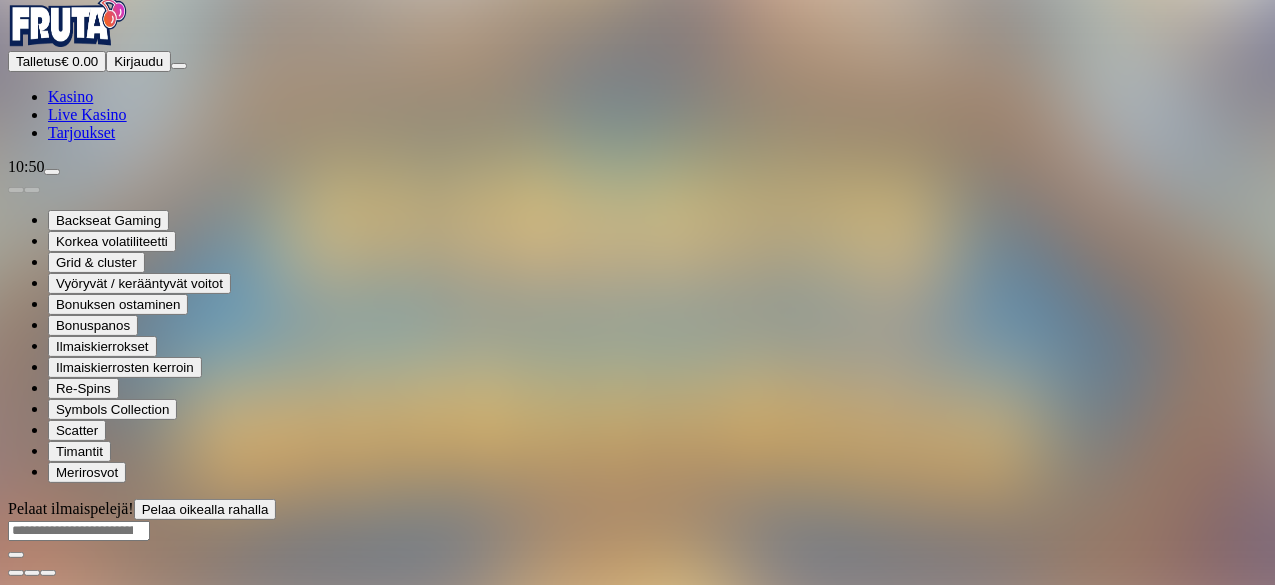 scroll, scrollTop: 0, scrollLeft: 0, axis: both 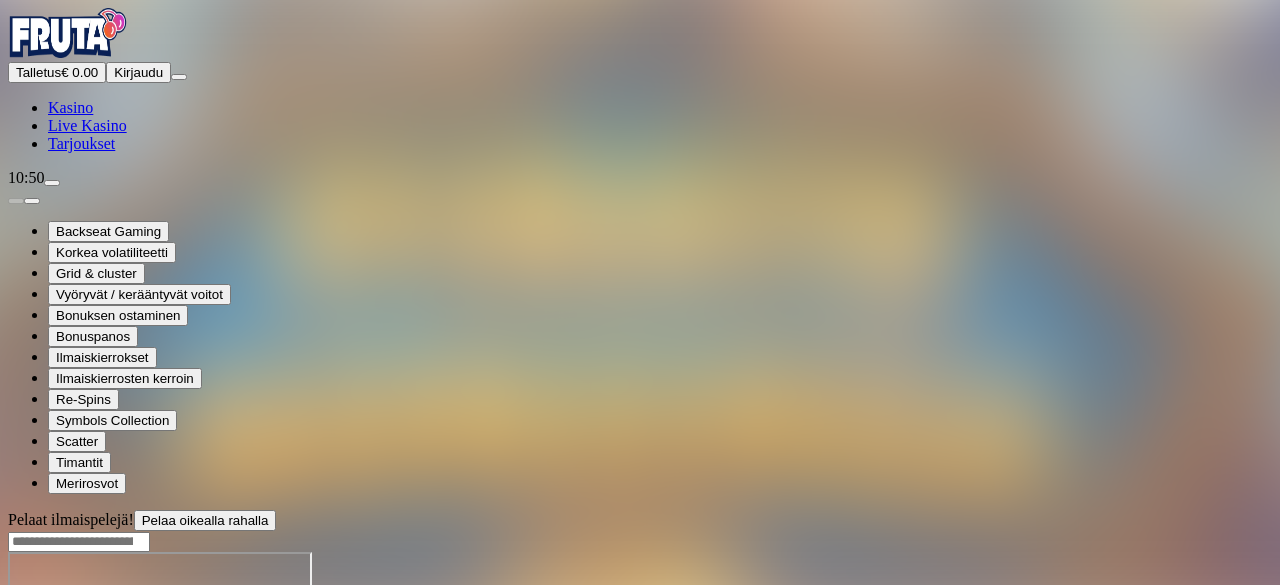 click at bounding box center [48, 724] 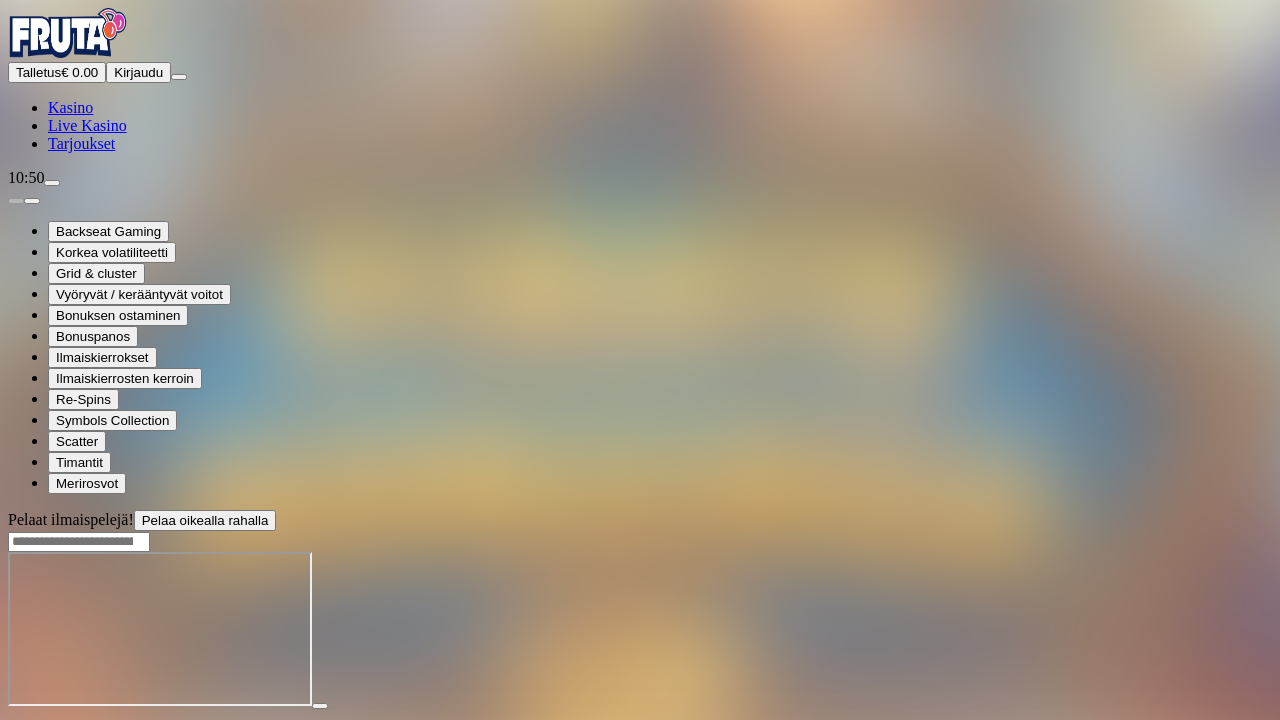 type 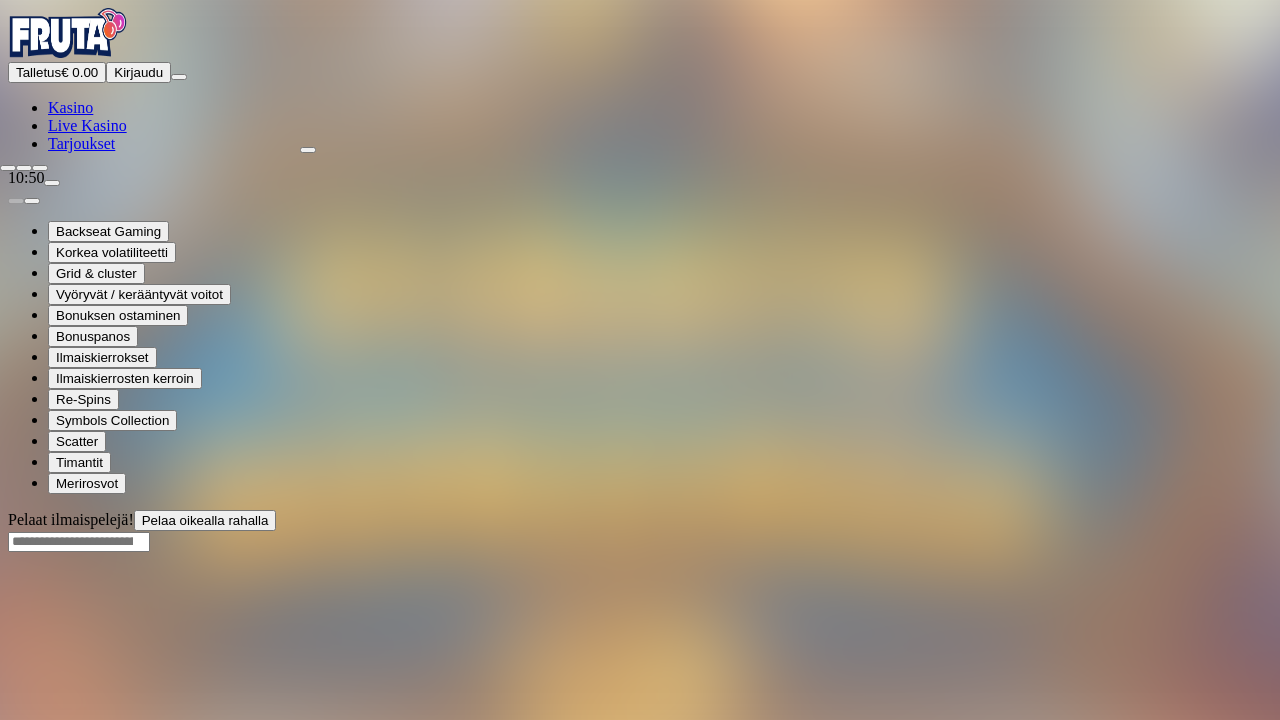 click at bounding box center (40, 168) 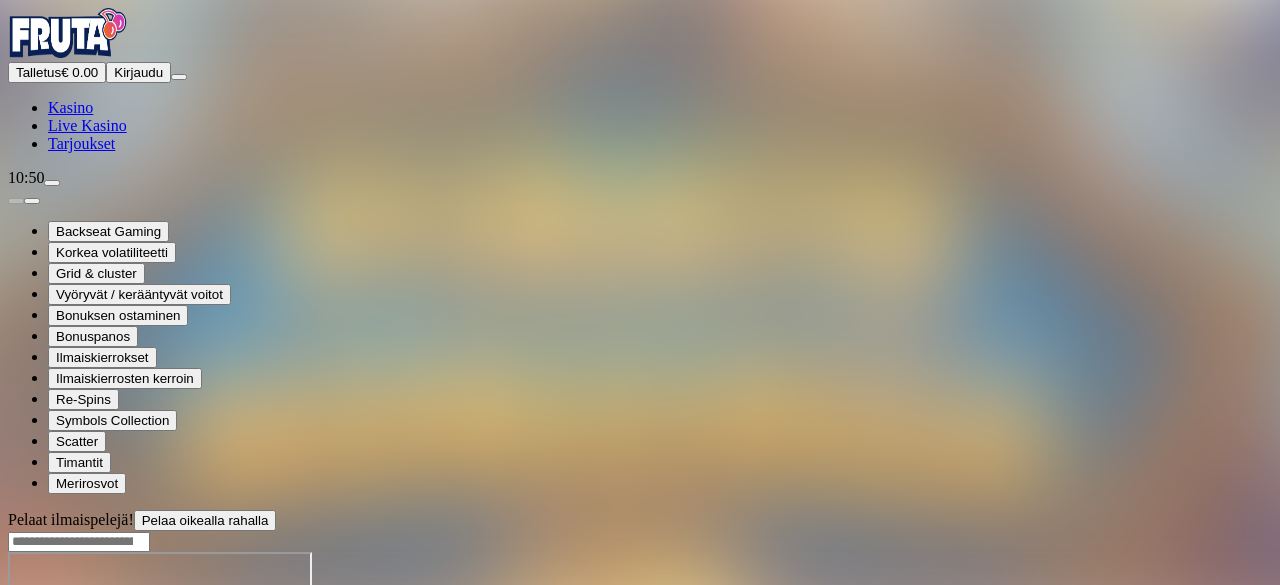 click at bounding box center [48, 724] 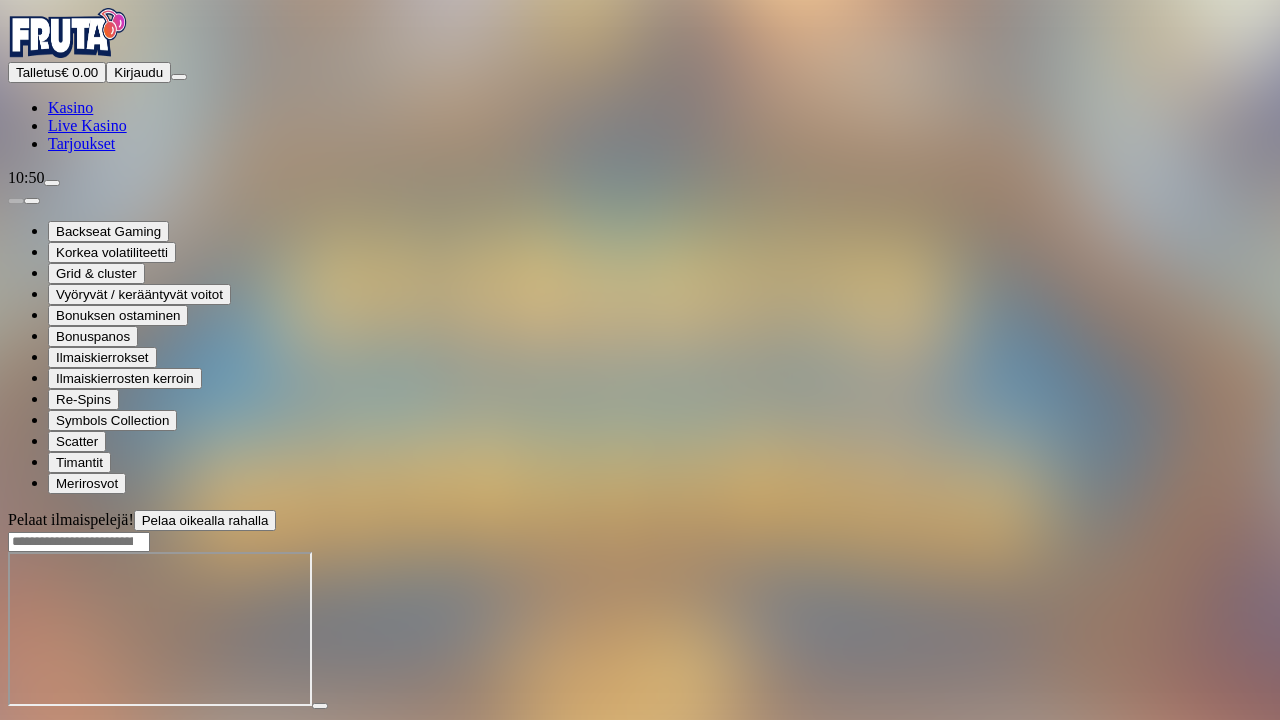 click at bounding box center [48, 724] 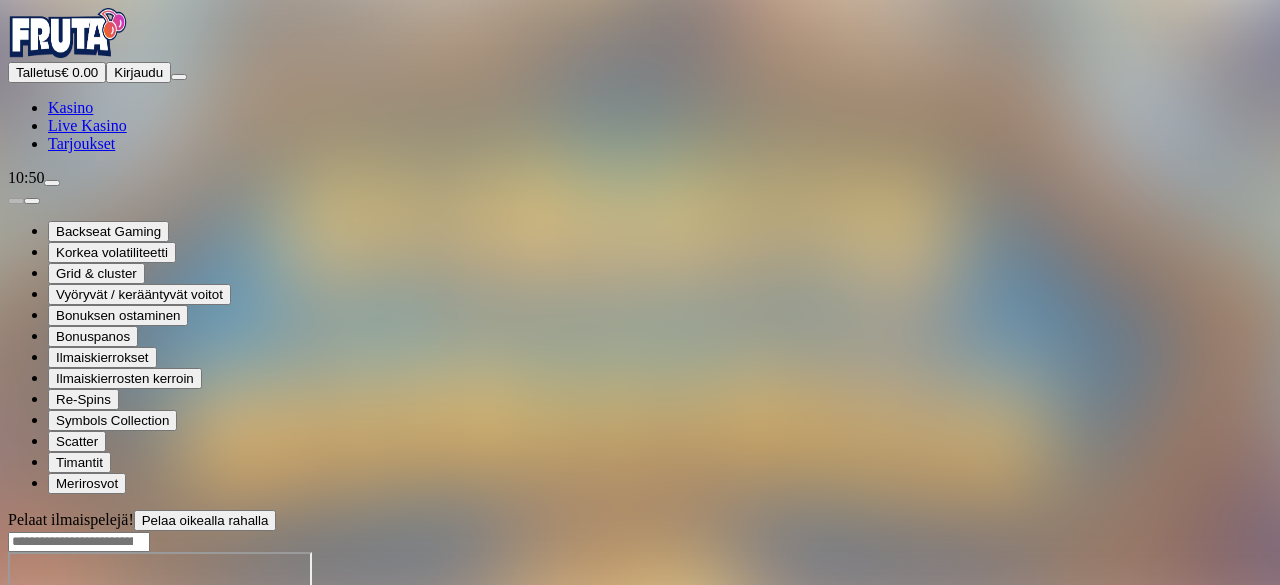 click on "Pelaat ilmaispelejä! Pelaa oikealla rahalla" at bounding box center [640, 619] 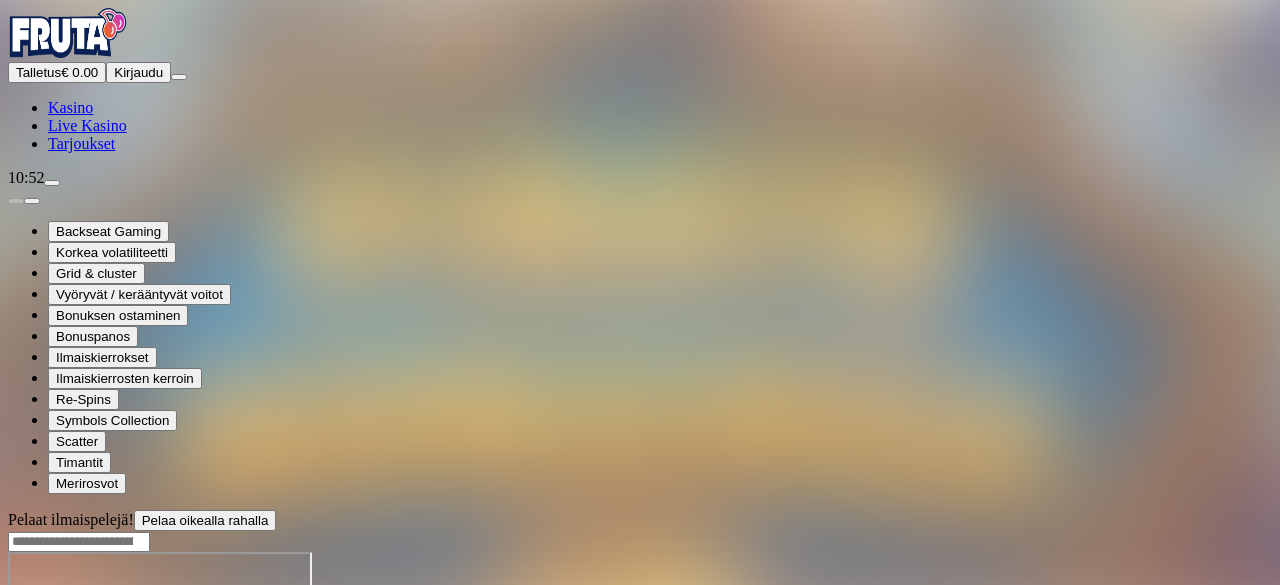 click at bounding box center (68, 33) 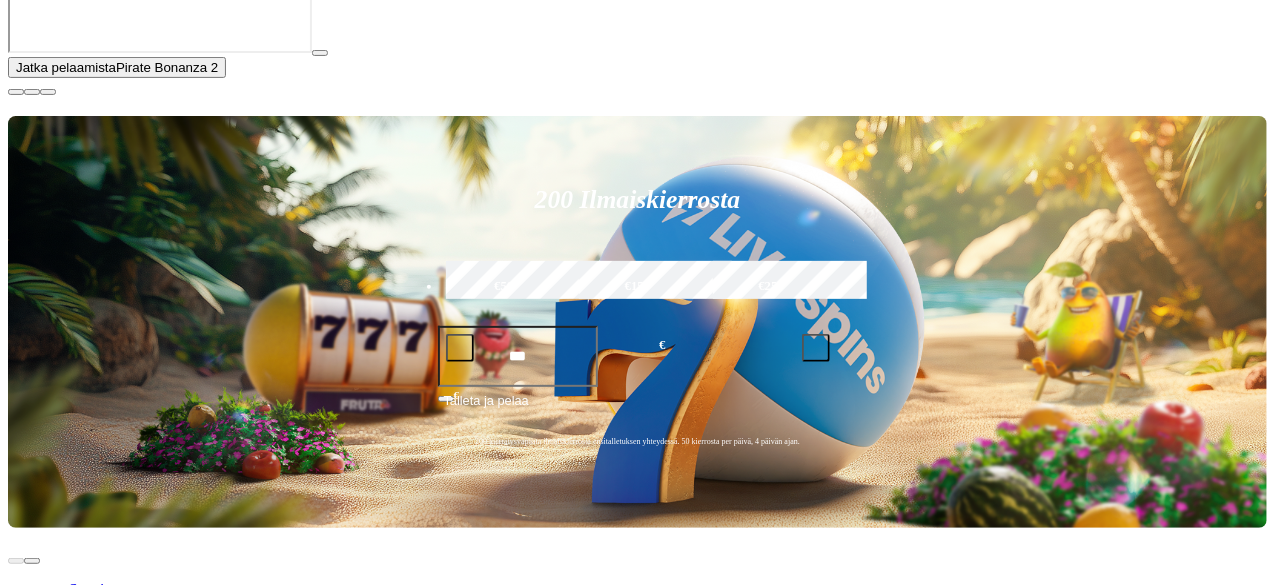 scroll, scrollTop: 416, scrollLeft: 0, axis: vertical 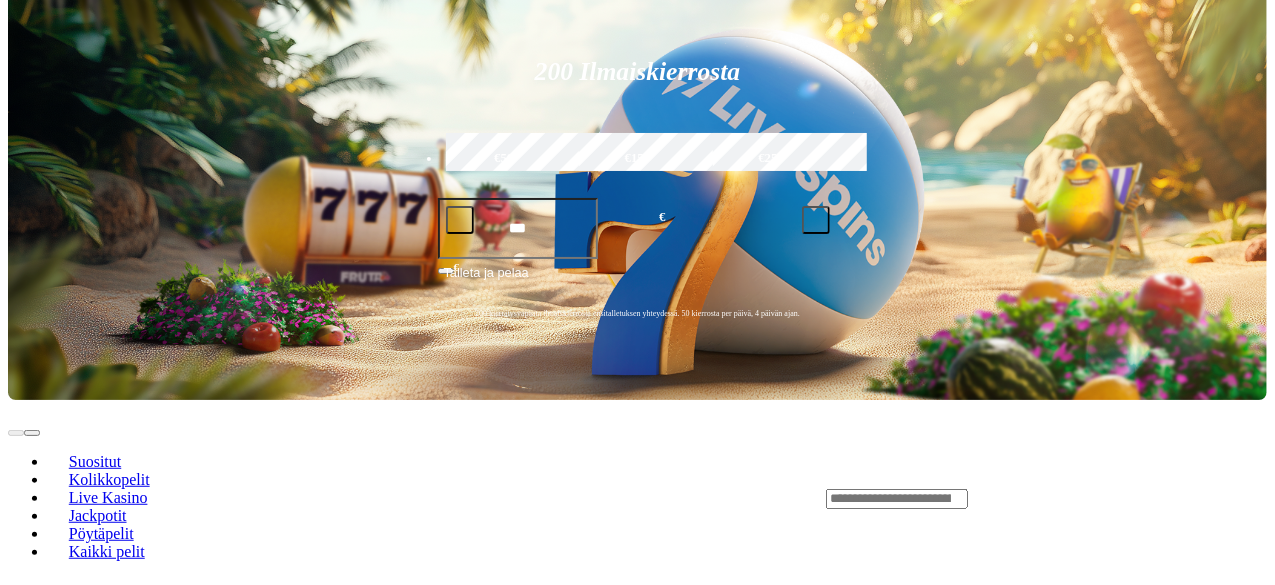 click at bounding box center (16, -36) 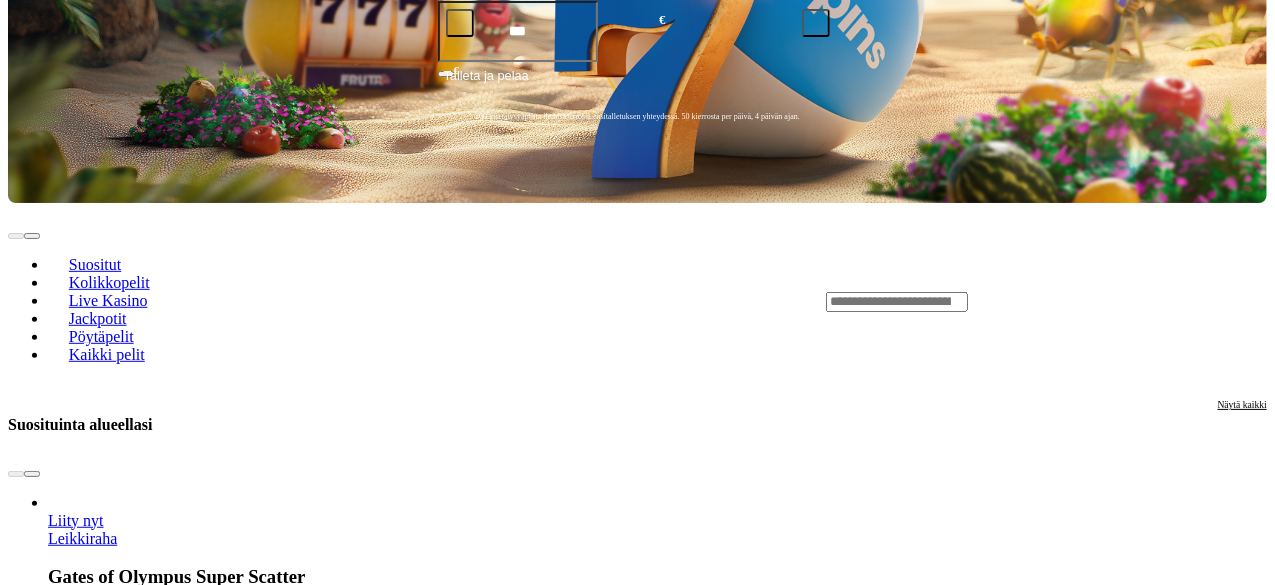 click at bounding box center [32, 1828] 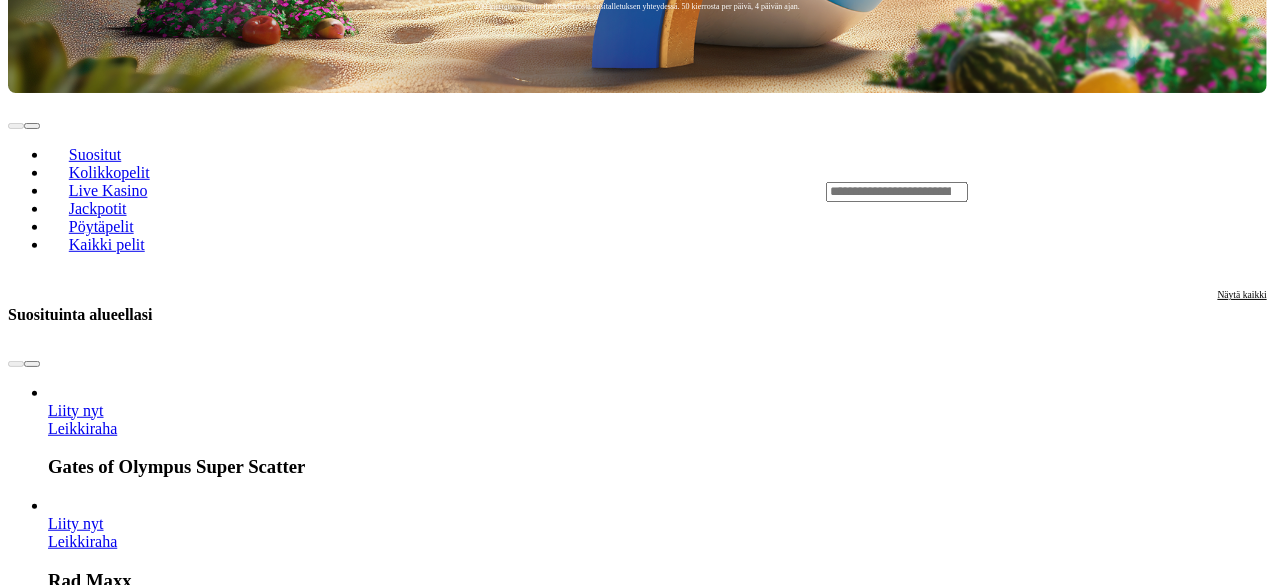 scroll, scrollTop: 742, scrollLeft: 0, axis: vertical 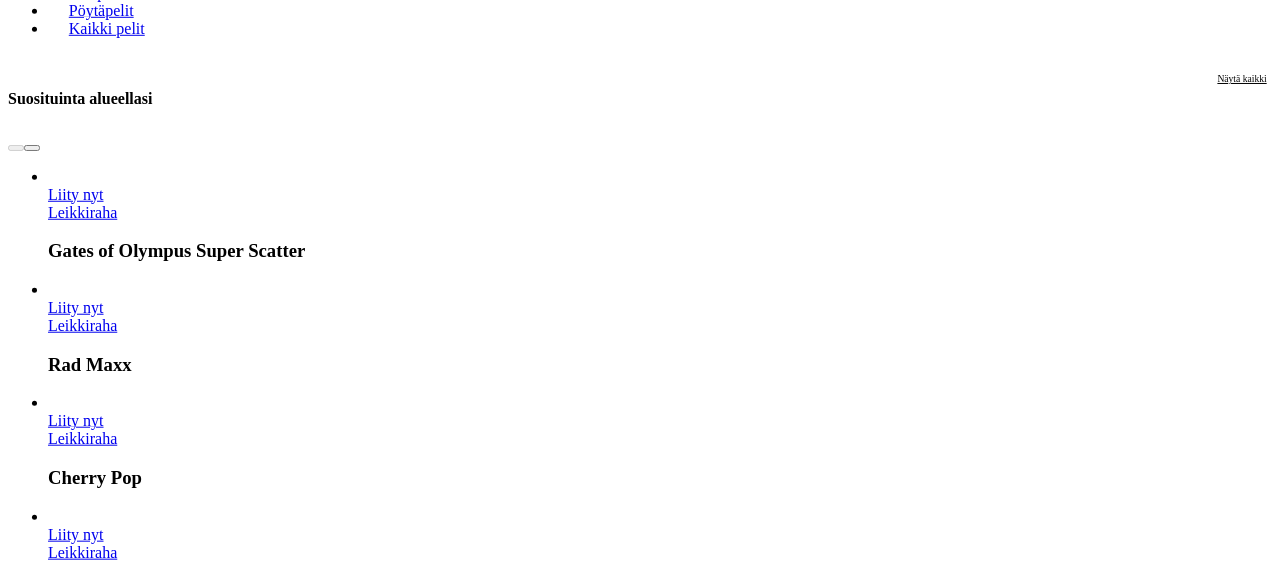 click on "Leikkiraha" at bounding box center [82, 2020] 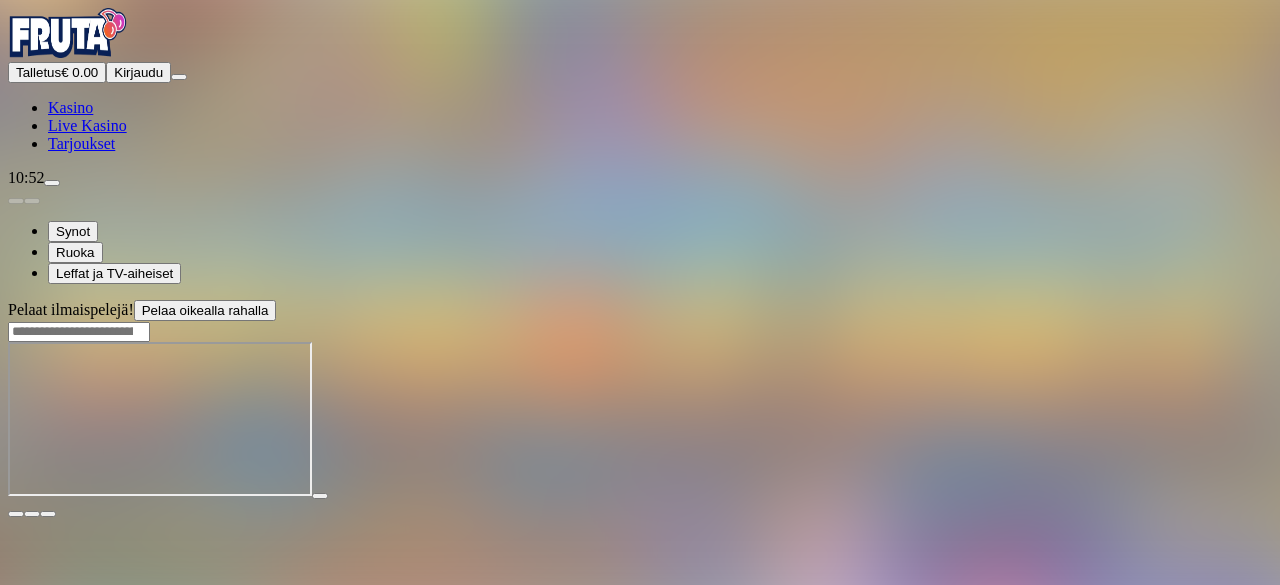 click at bounding box center (48, 514) 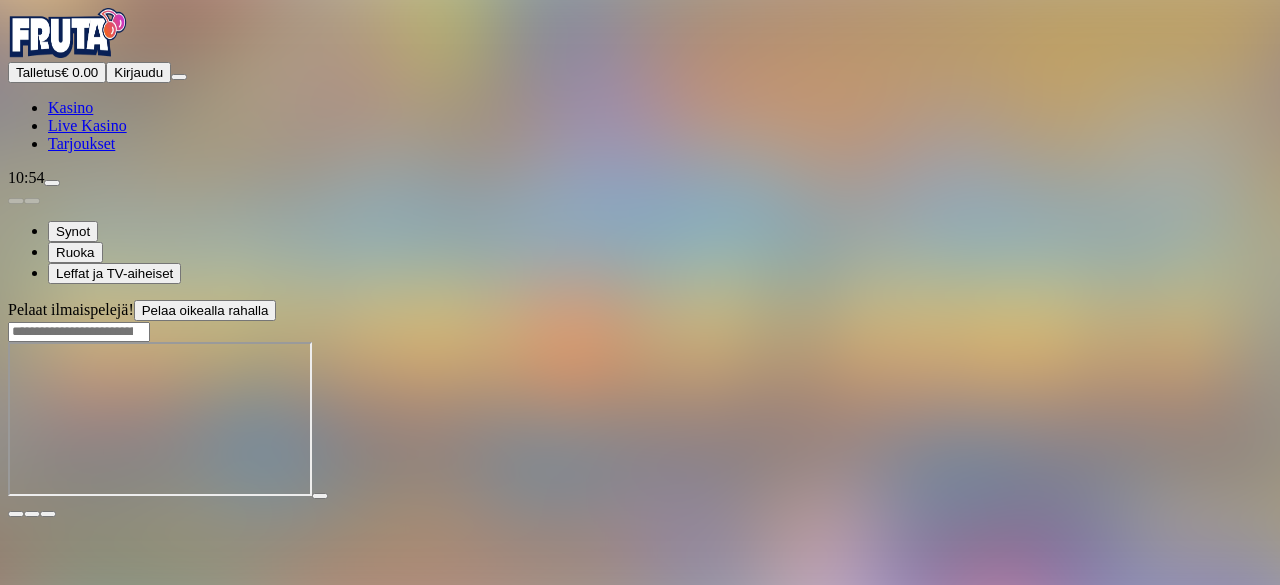 click at bounding box center [68, 33] 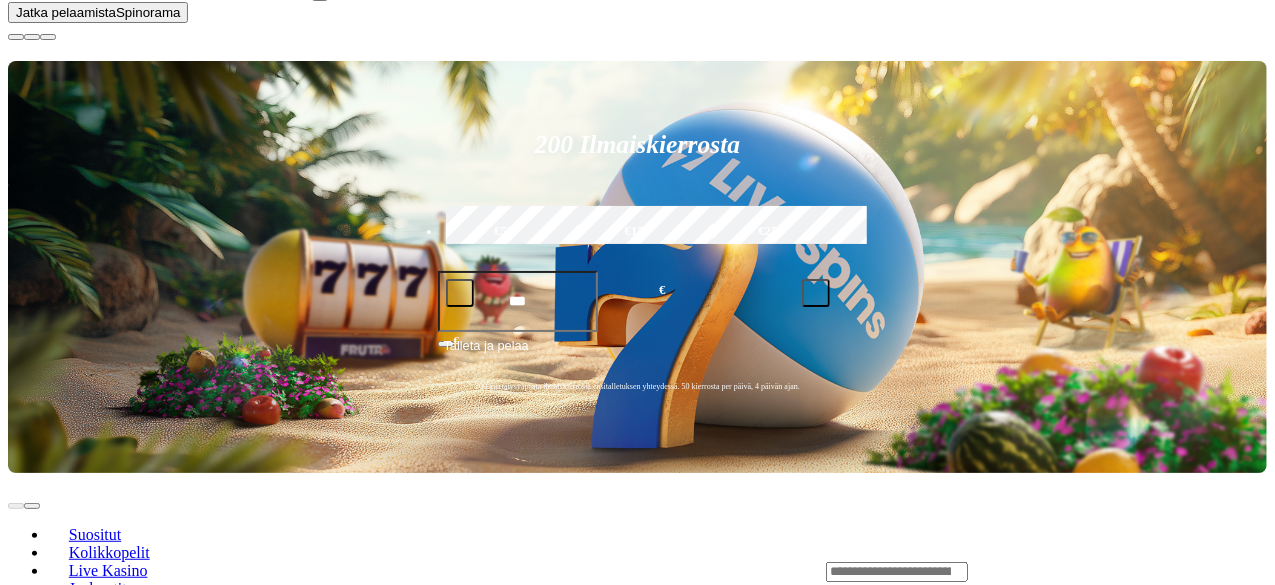 scroll, scrollTop: 348, scrollLeft: 0, axis: vertical 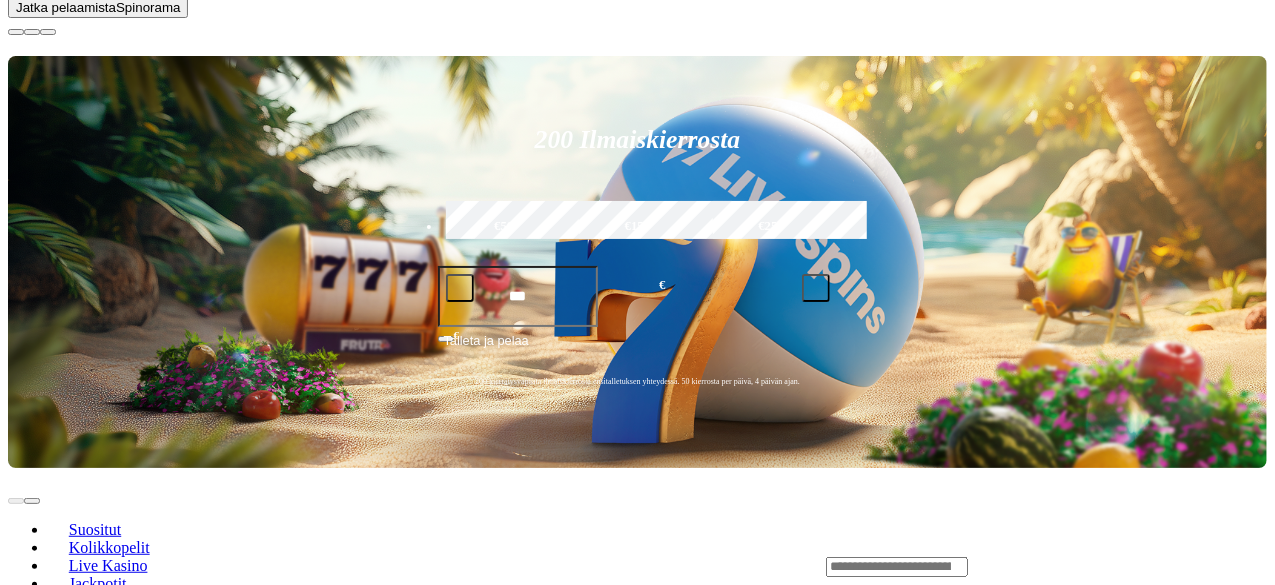 click at bounding box center [16, 32] 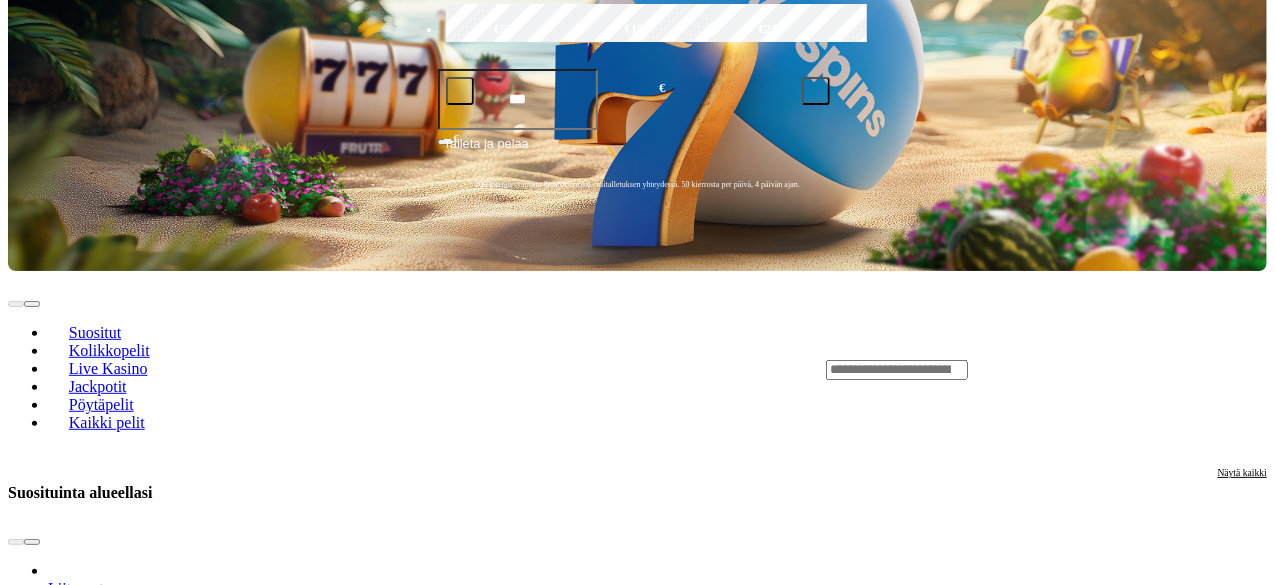 click at bounding box center (32, 1896) 